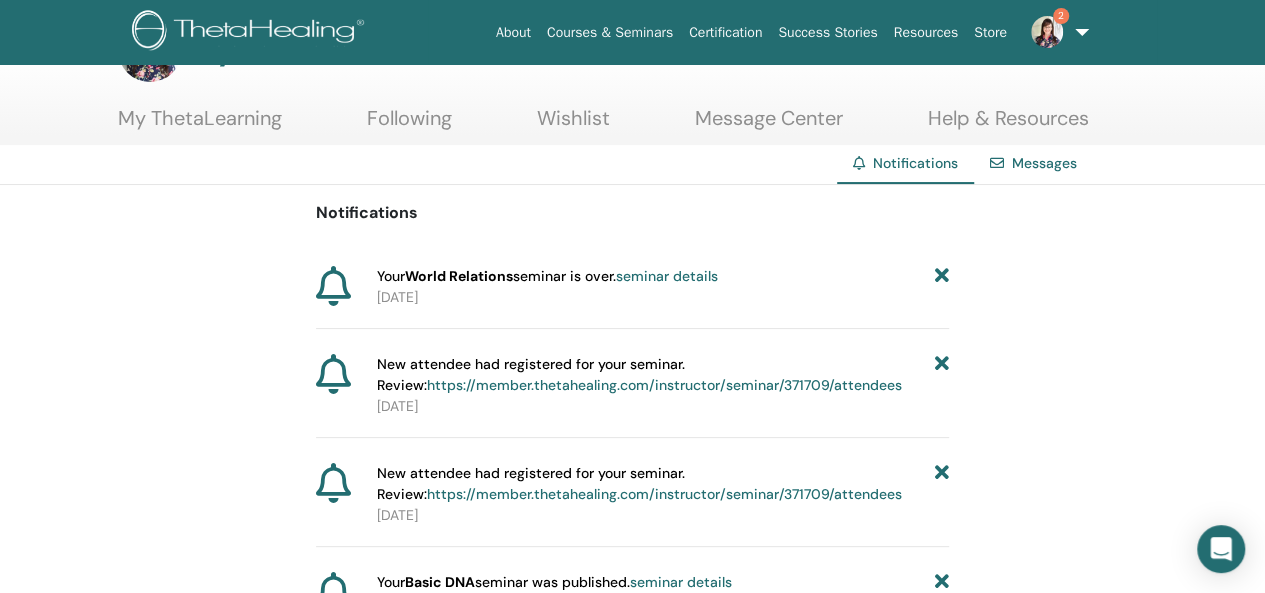 scroll, scrollTop: 100, scrollLeft: 0, axis: vertical 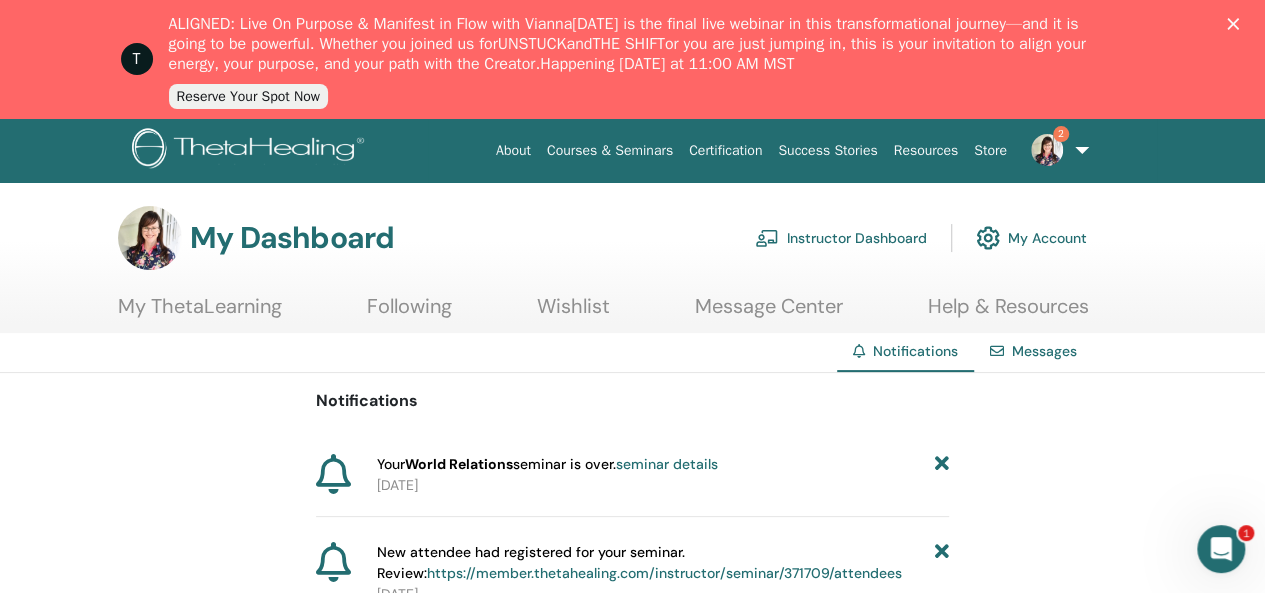click on "Instructor Dashboard" at bounding box center [841, 238] 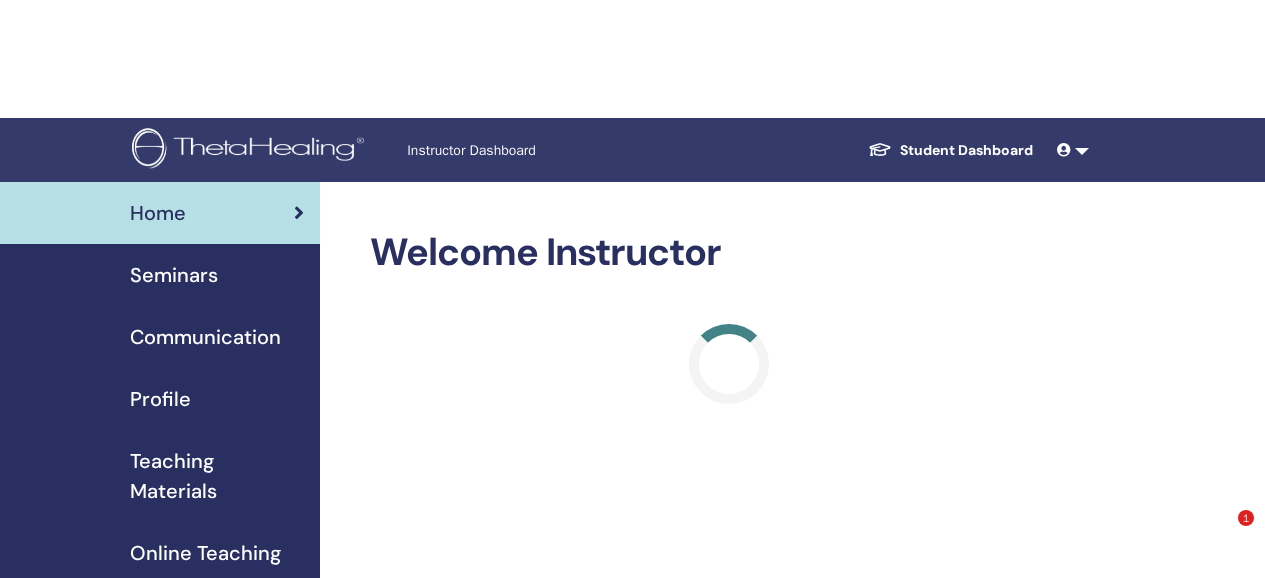 scroll, scrollTop: 0, scrollLeft: 0, axis: both 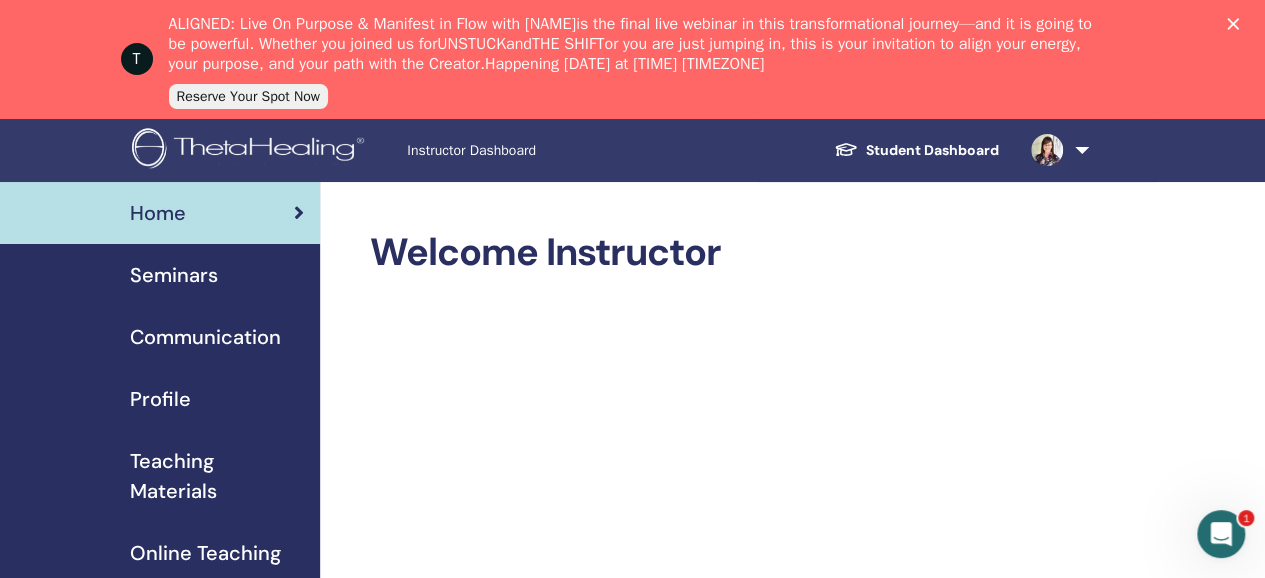 click on "Seminars" at bounding box center [174, 275] 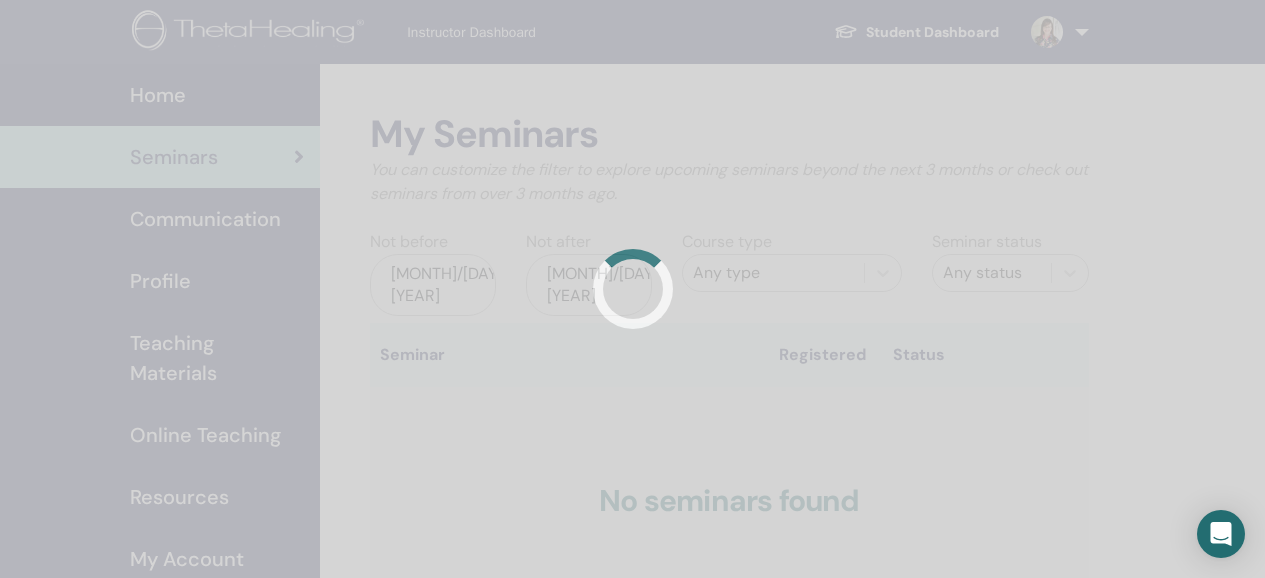 scroll, scrollTop: 0, scrollLeft: 0, axis: both 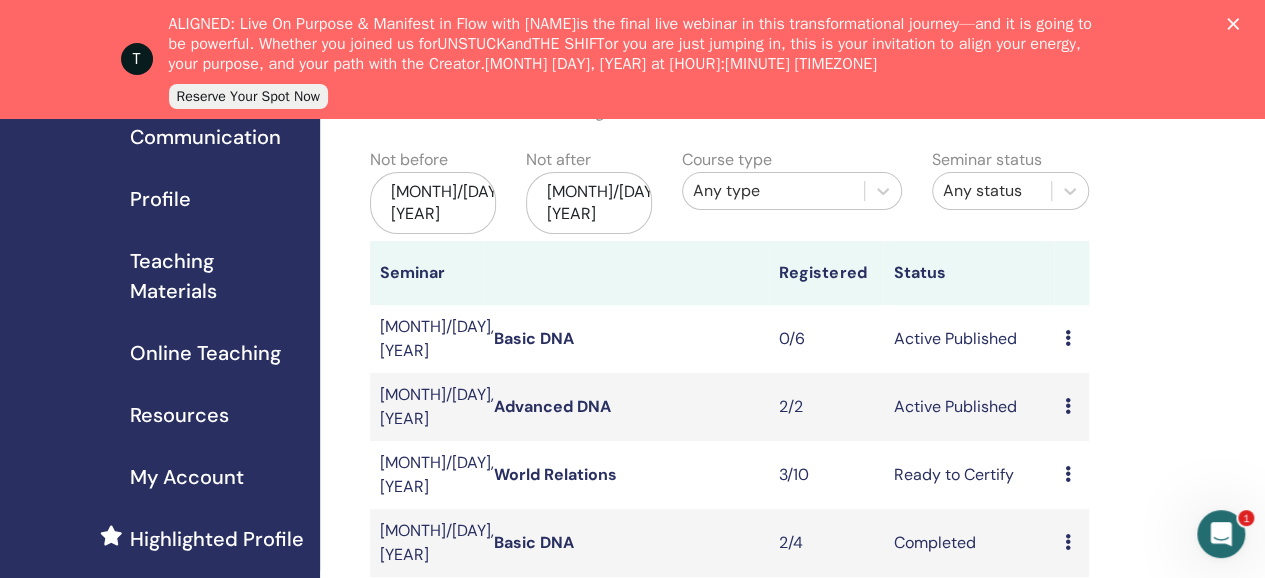 click at bounding box center [1067, 406] 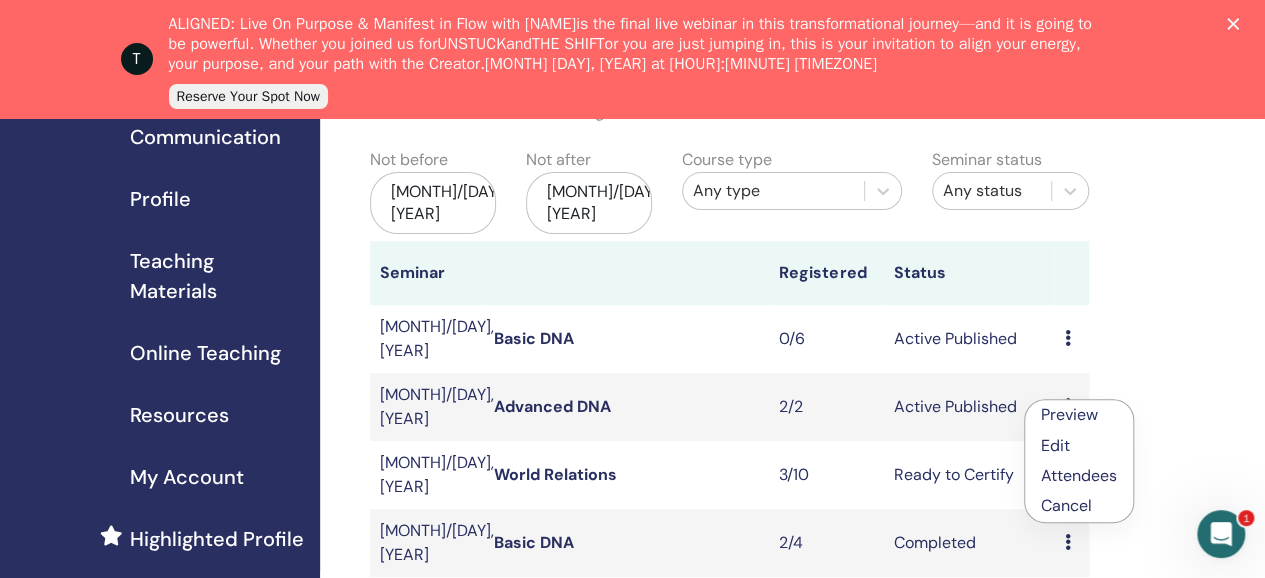 click on "Attendees" at bounding box center [1079, 475] 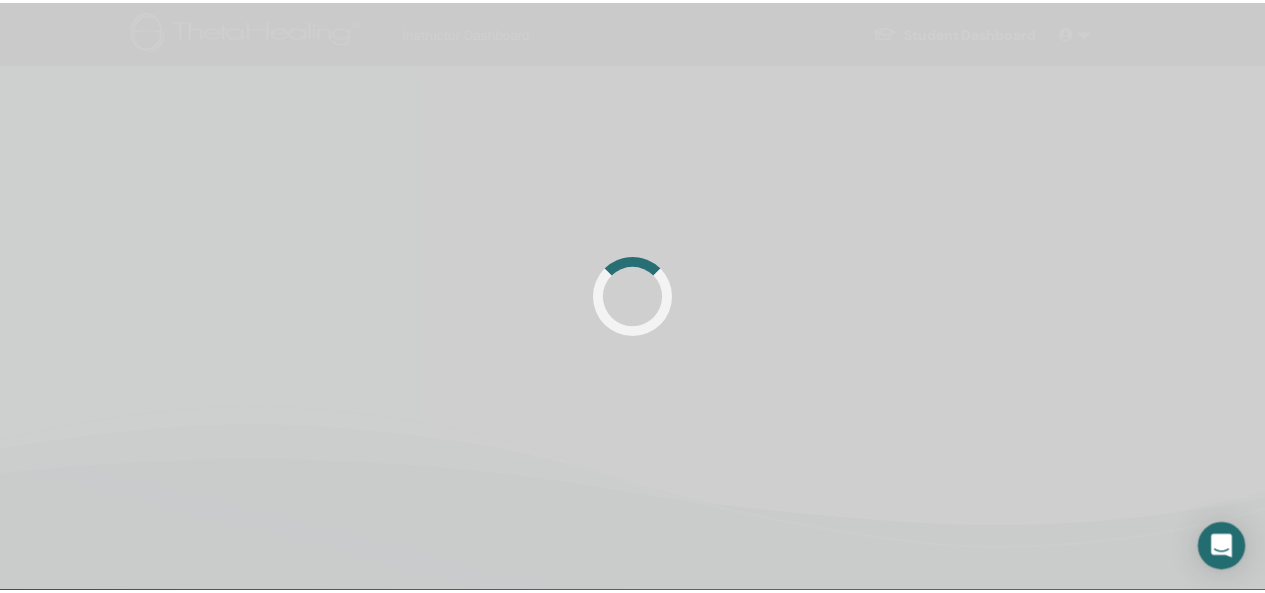 scroll, scrollTop: 0, scrollLeft: 0, axis: both 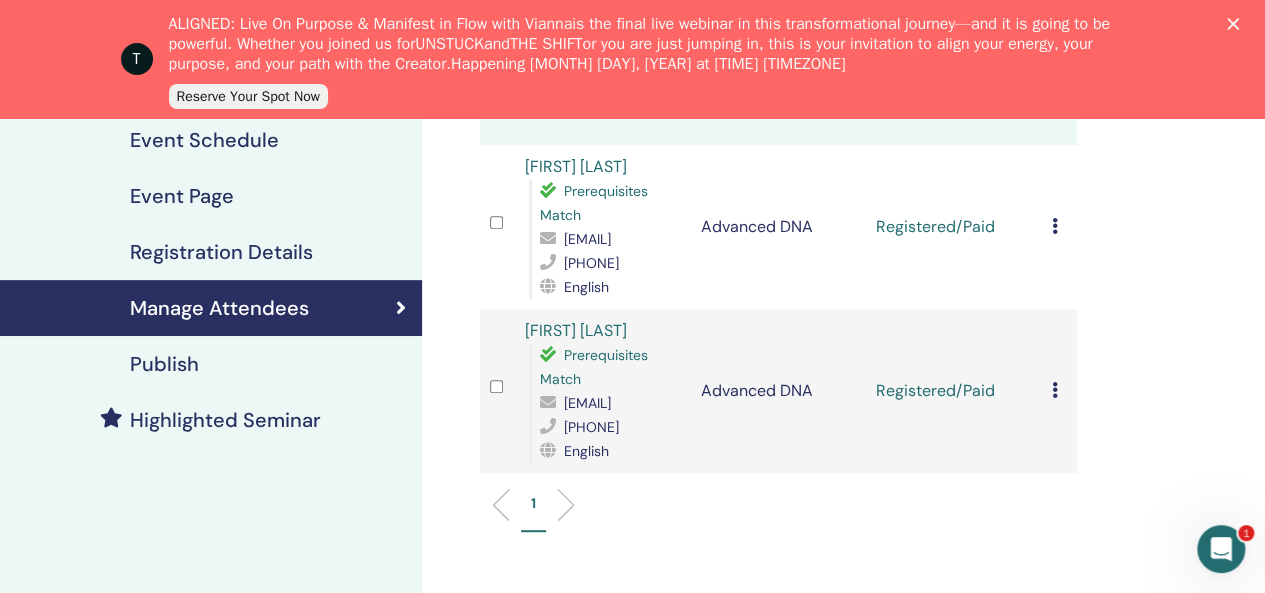 click at bounding box center (1055, 226) 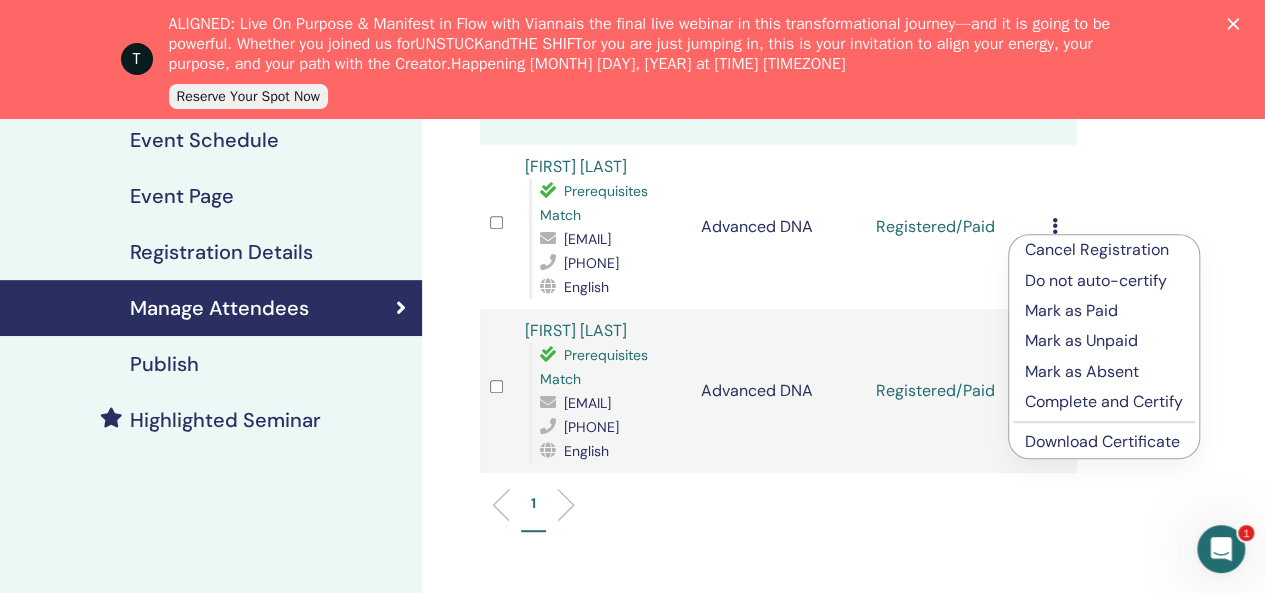 click on "Complete and Certify" at bounding box center (1104, 402) 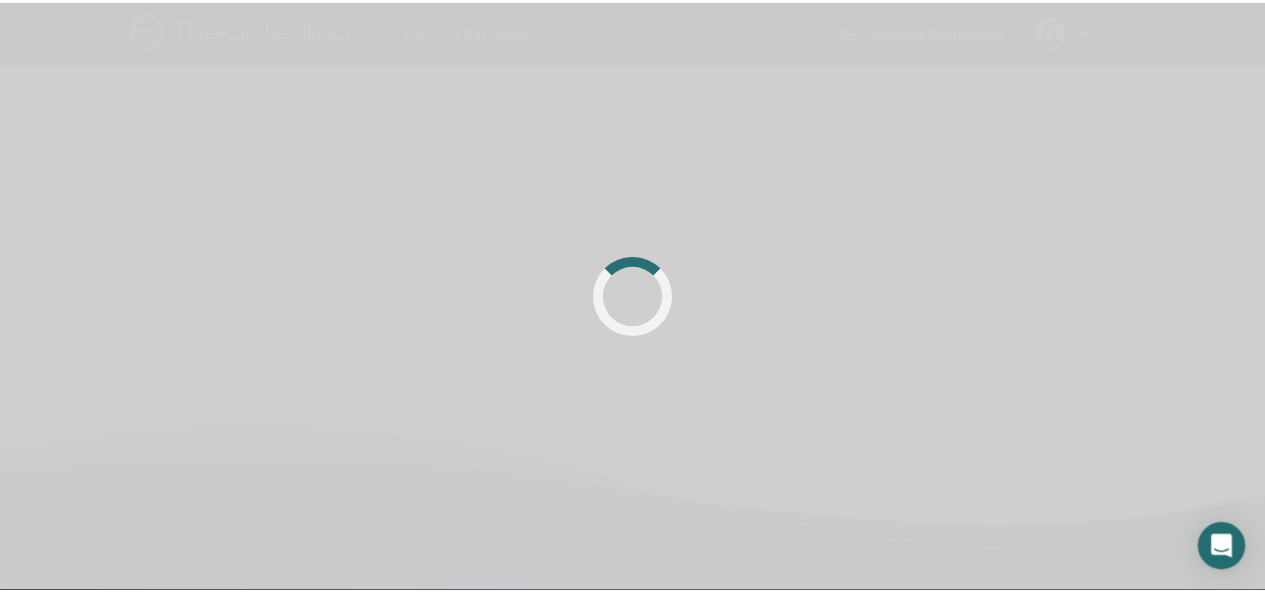 scroll, scrollTop: 300, scrollLeft: 0, axis: vertical 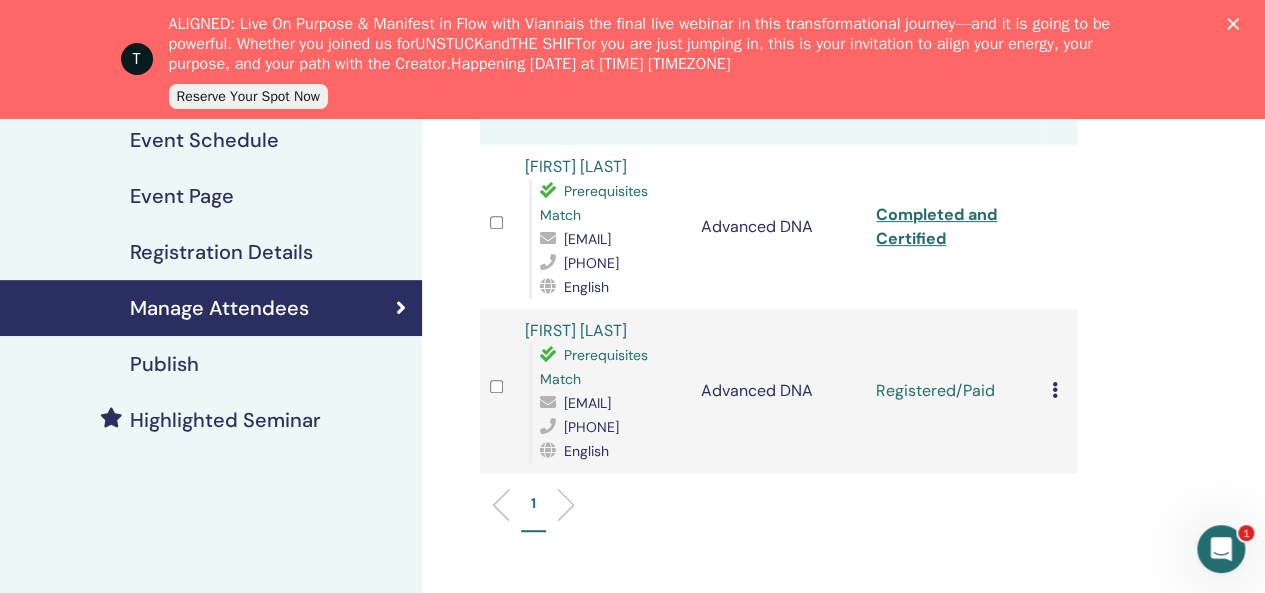 click at bounding box center (1055, 390) 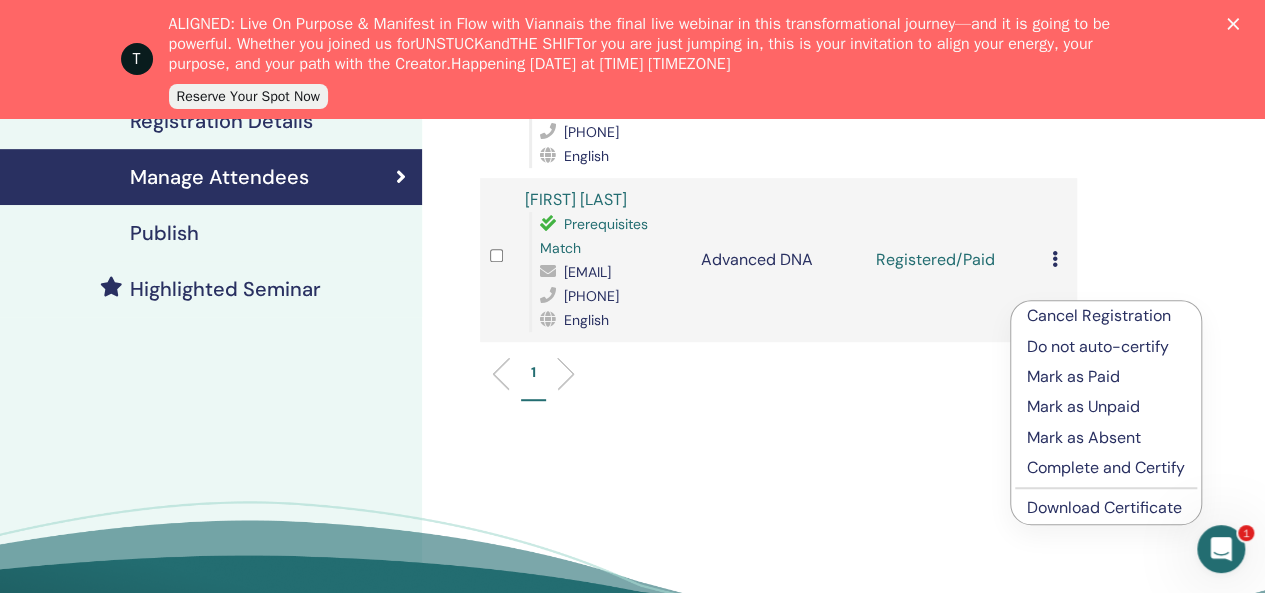 scroll, scrollTop: 600, scrollLeft: 0, axis: vertical 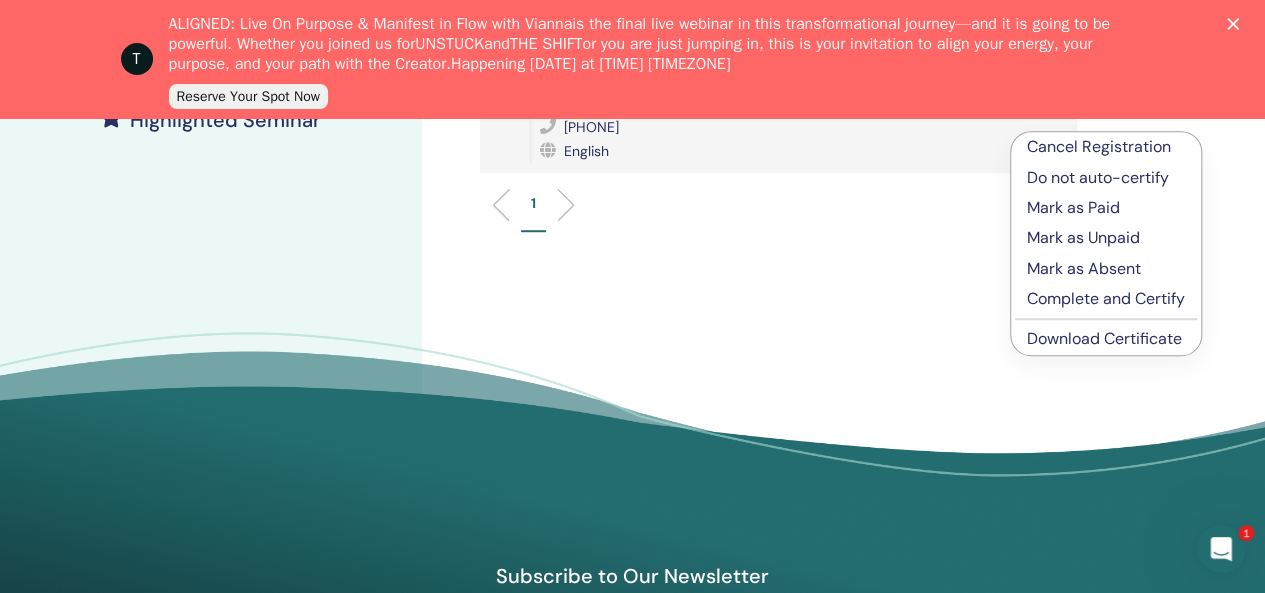 click on "Complete and Certify" at bounding box center (1106, 299) 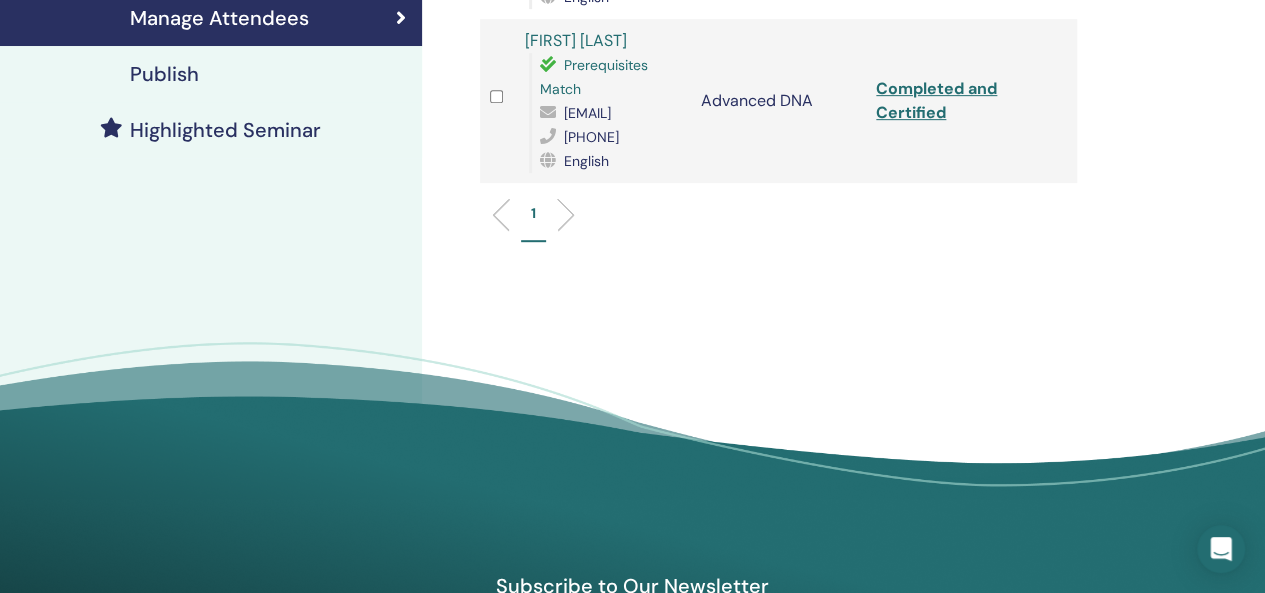 scroll, scrollTop: 476, scrollLeft: 0, axis: vertical 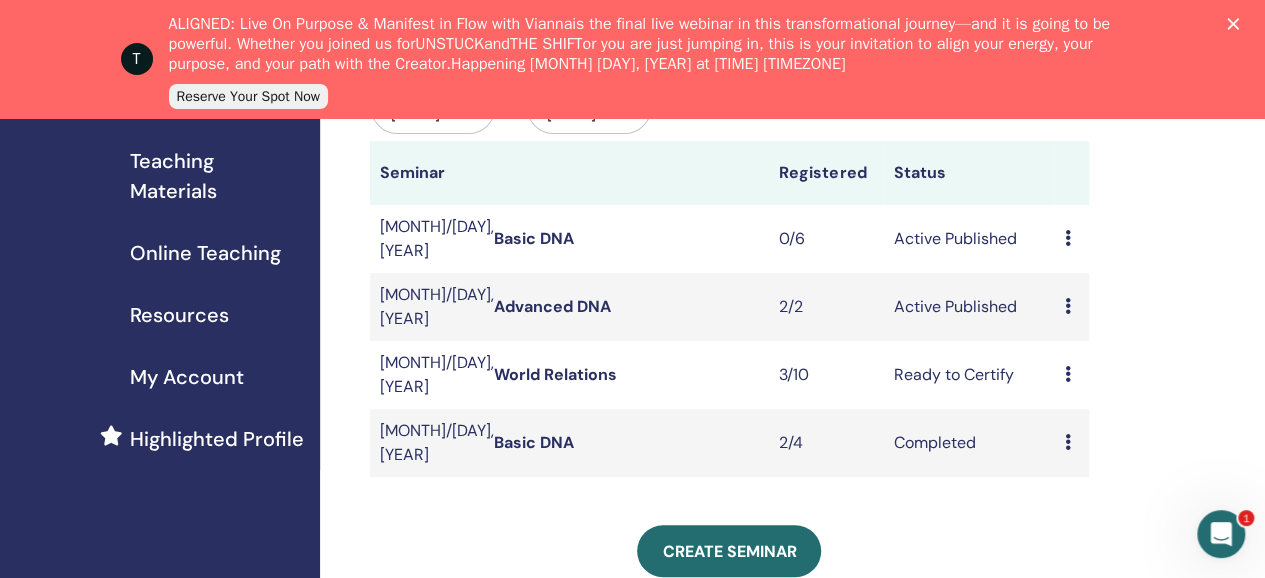 click at bounding box center [1067, 374] 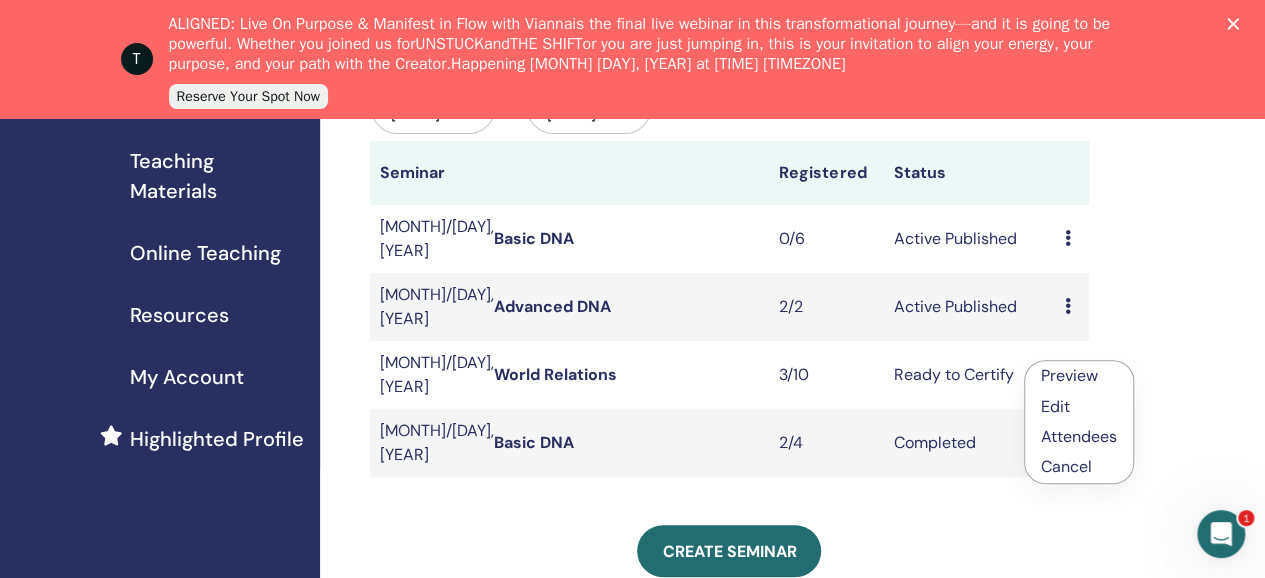 click on "Attendees" at bounding box center [1079, 436] 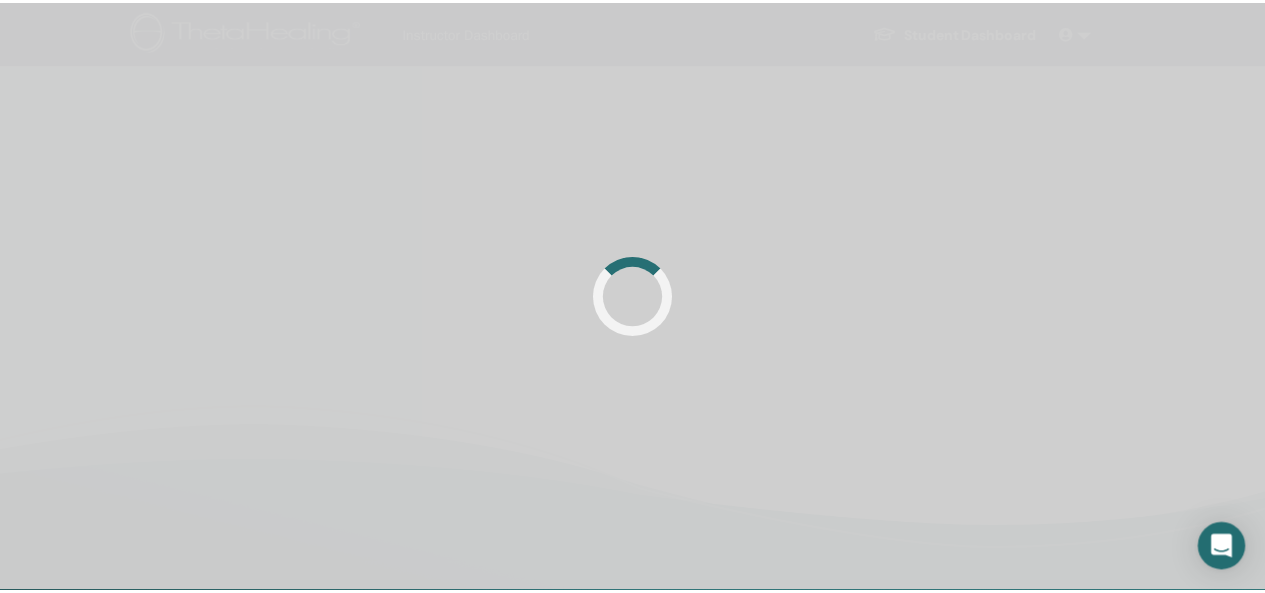 scroll, scrollTop: 0, scrollLeft: 0, axis: both 